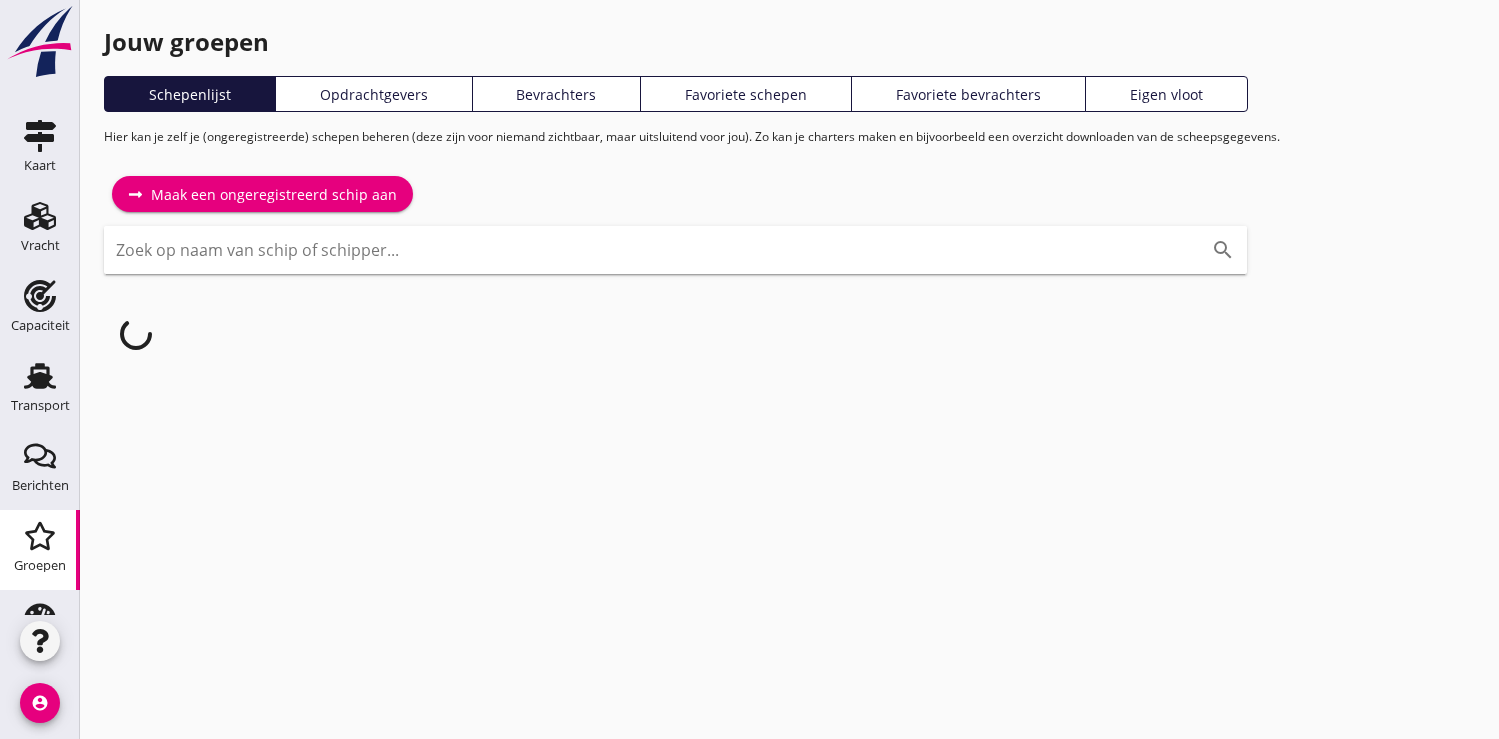 scroll, scrollTop: 0, scrollLeft: 0, axis: both 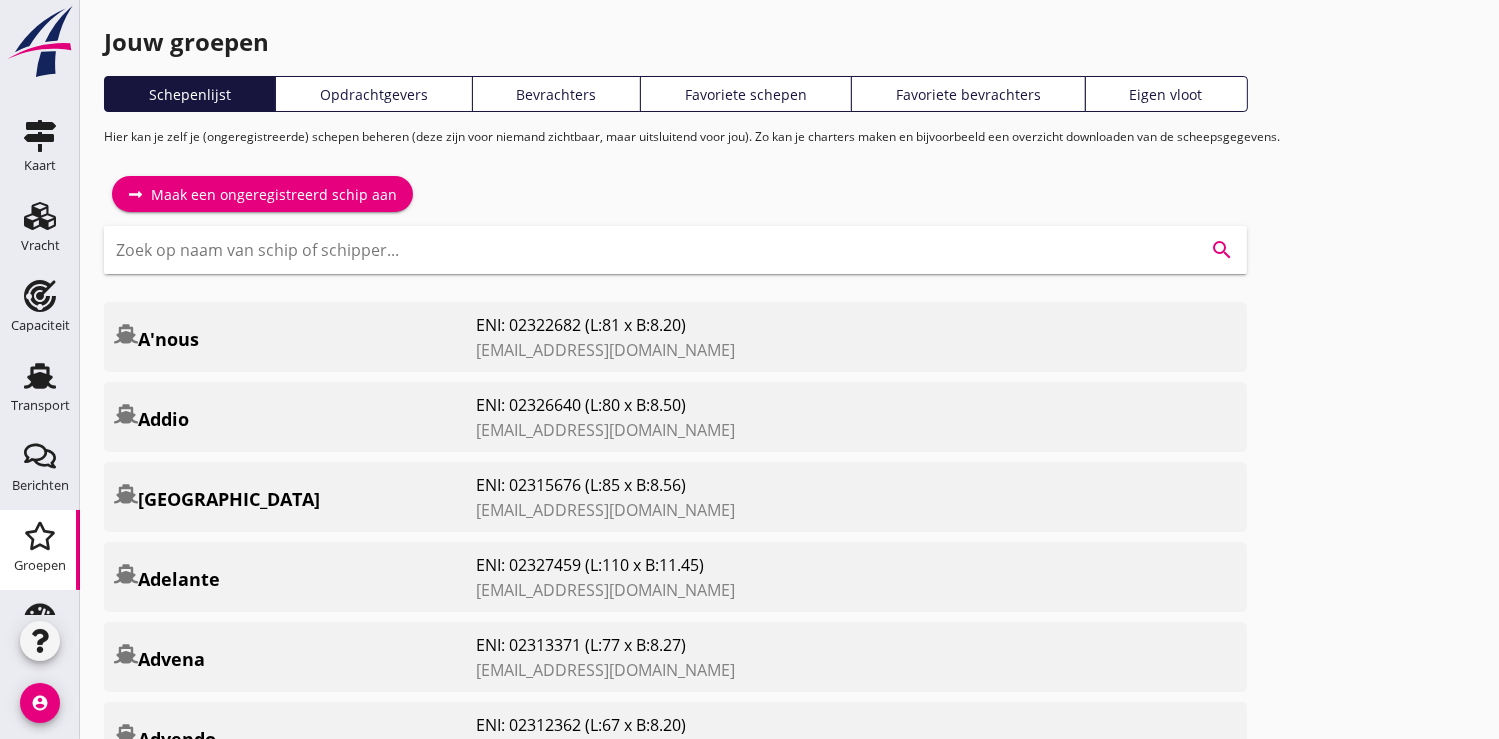 click at bounding box center (647, 250) 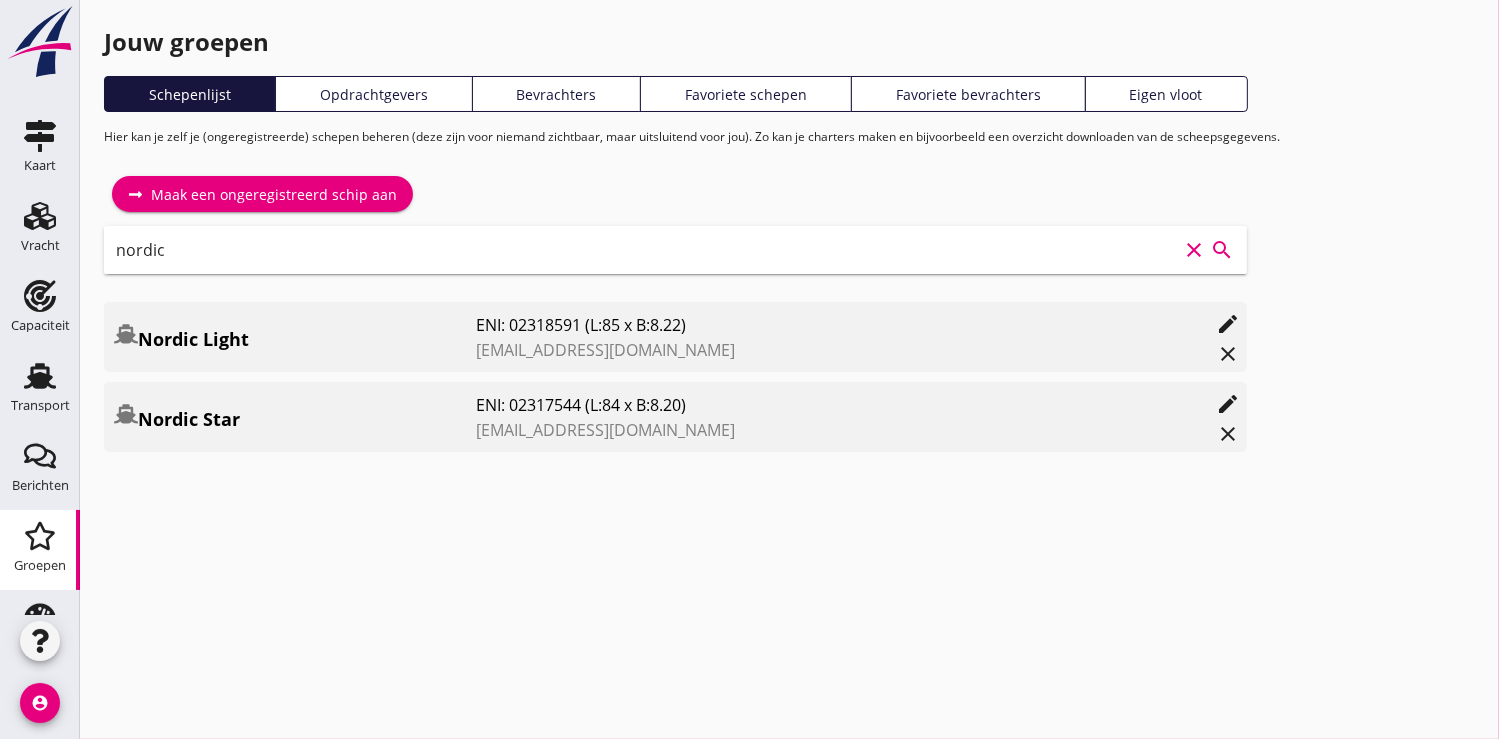 type on "nordic" 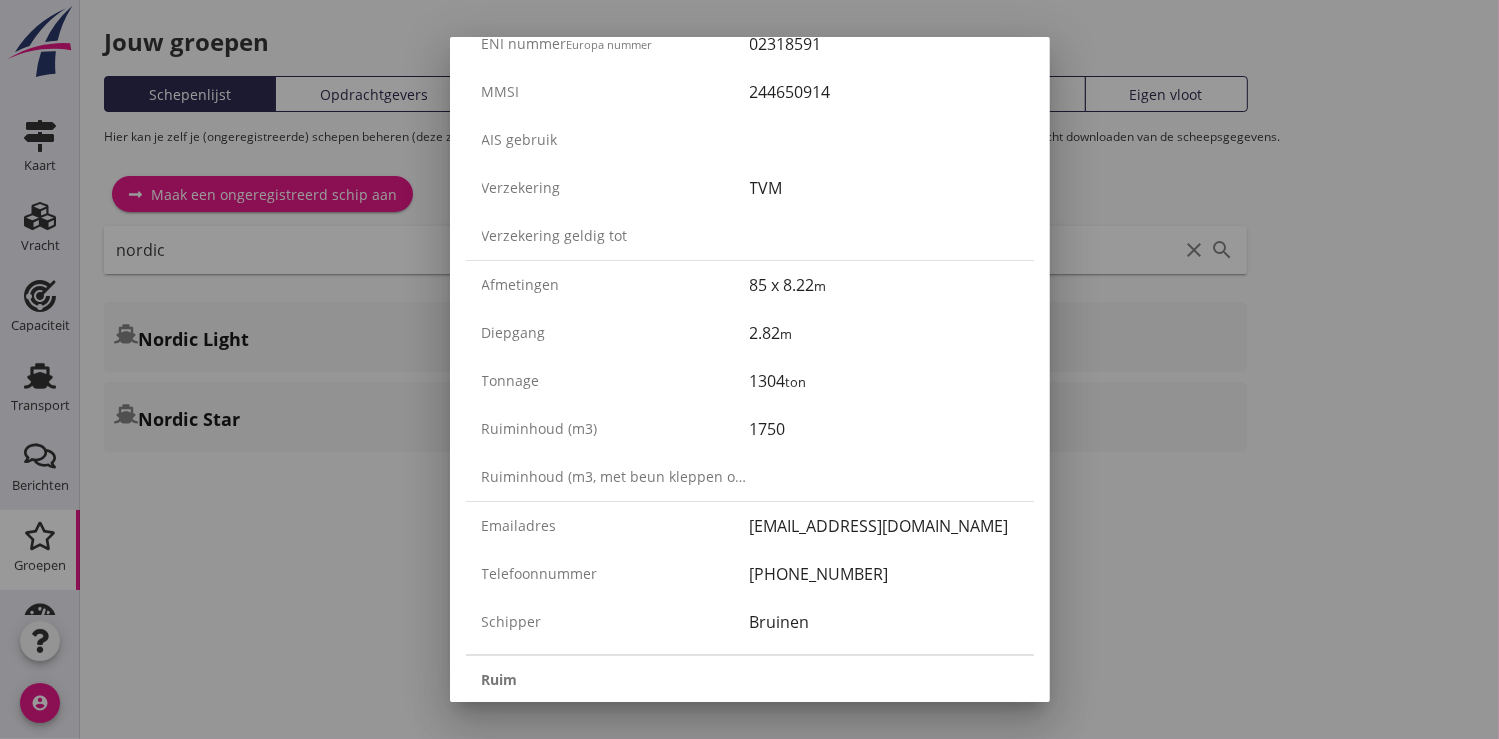 scroll, scrollTop: 222, scrollLeft: 0, axis: vertical 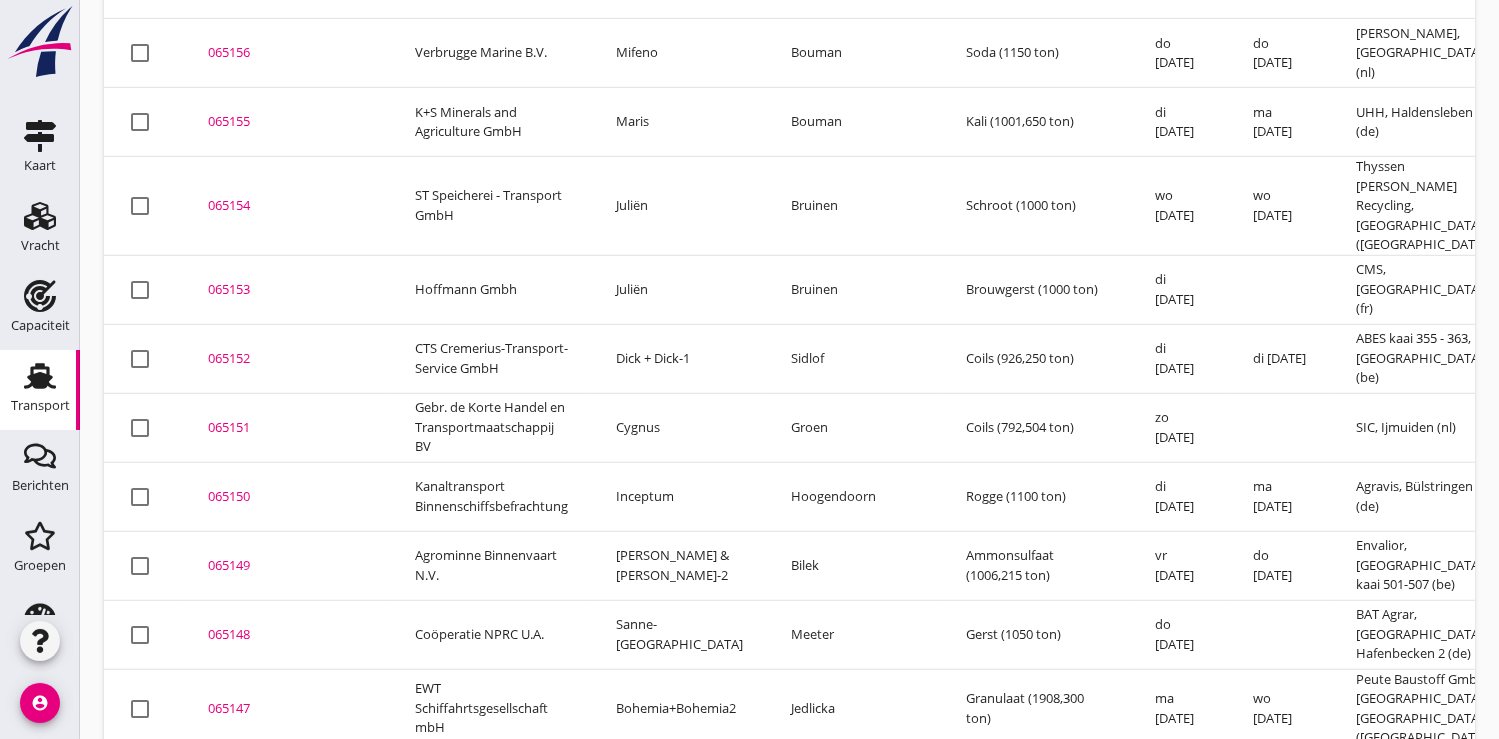click on "065148" at bounding box center (287, 635) 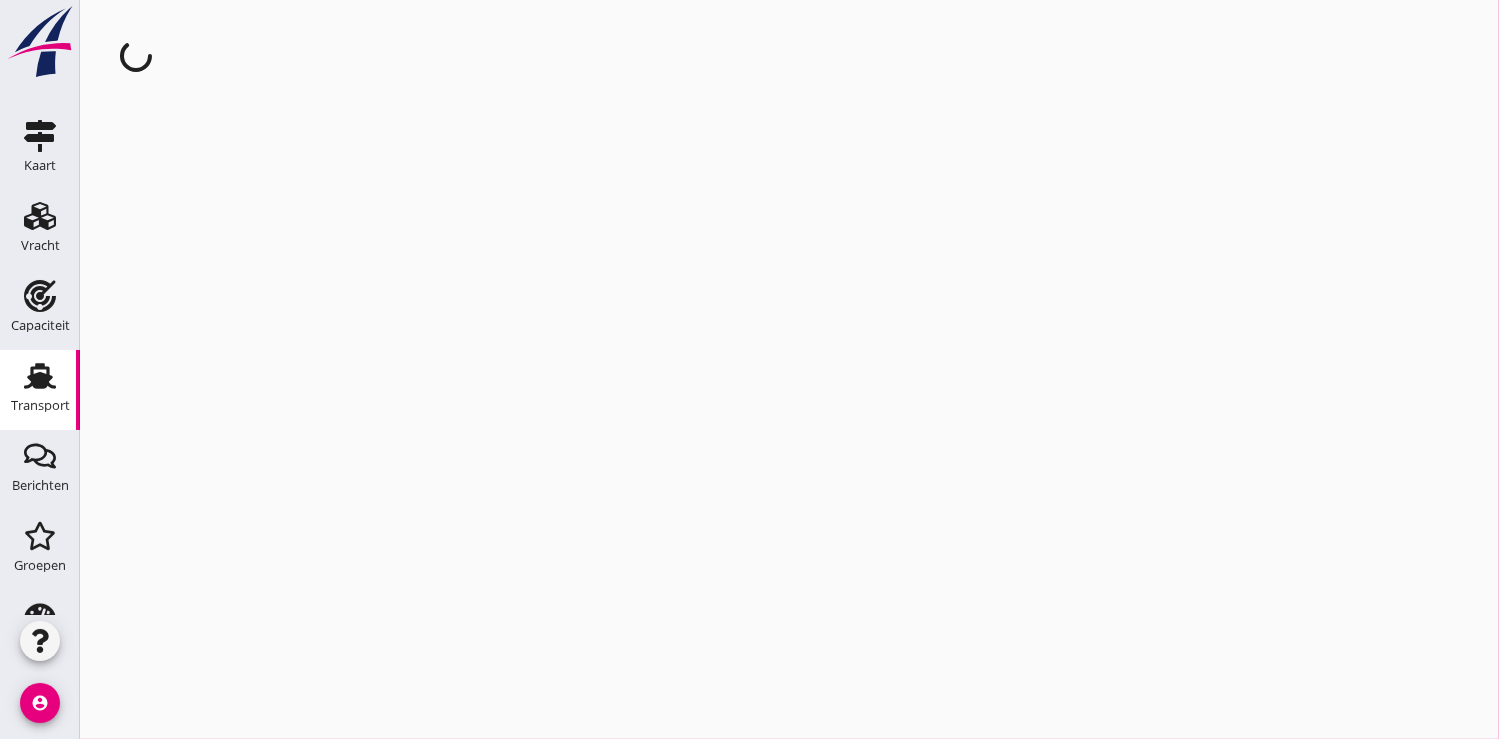 scroll, scrollTop: 0, scrollLeft: 0, axis: both 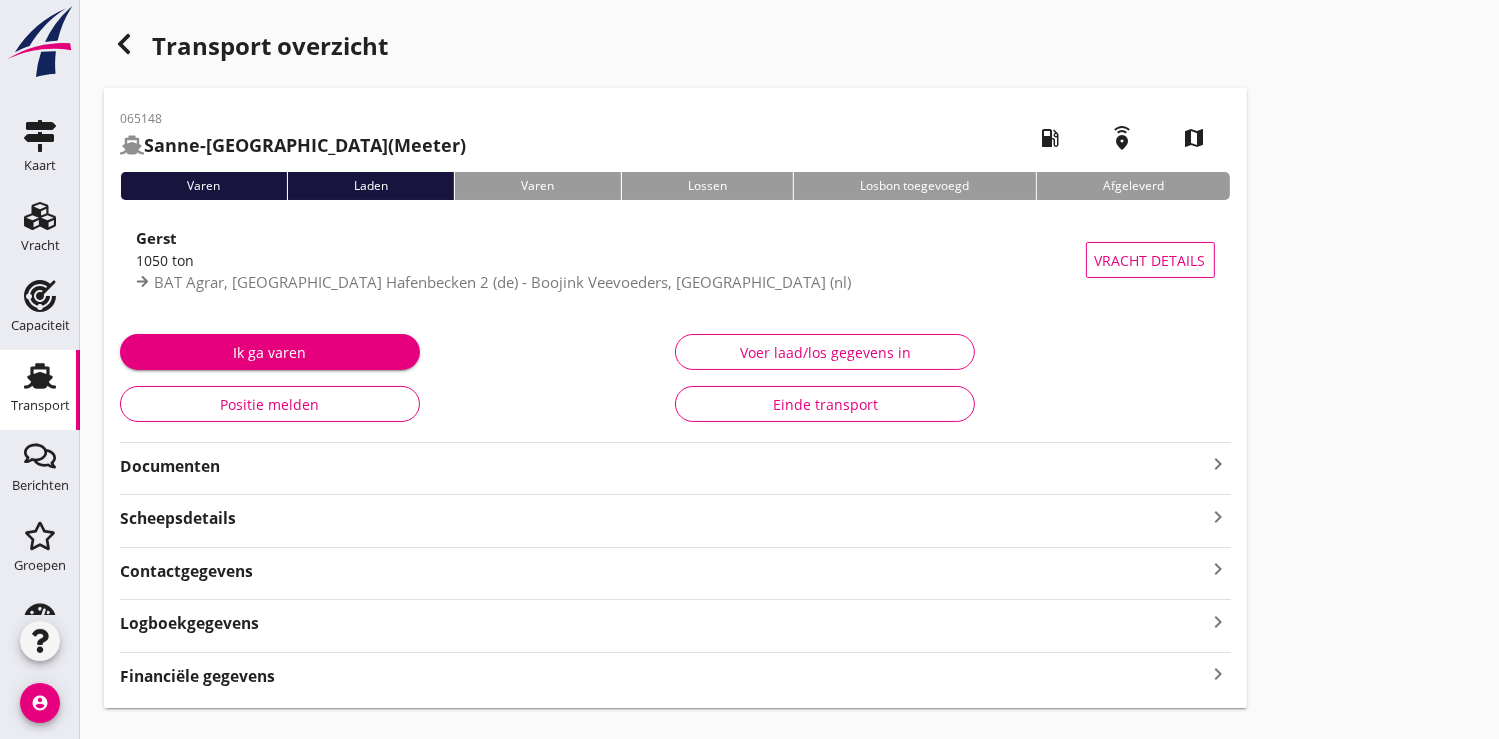 type on "1050" 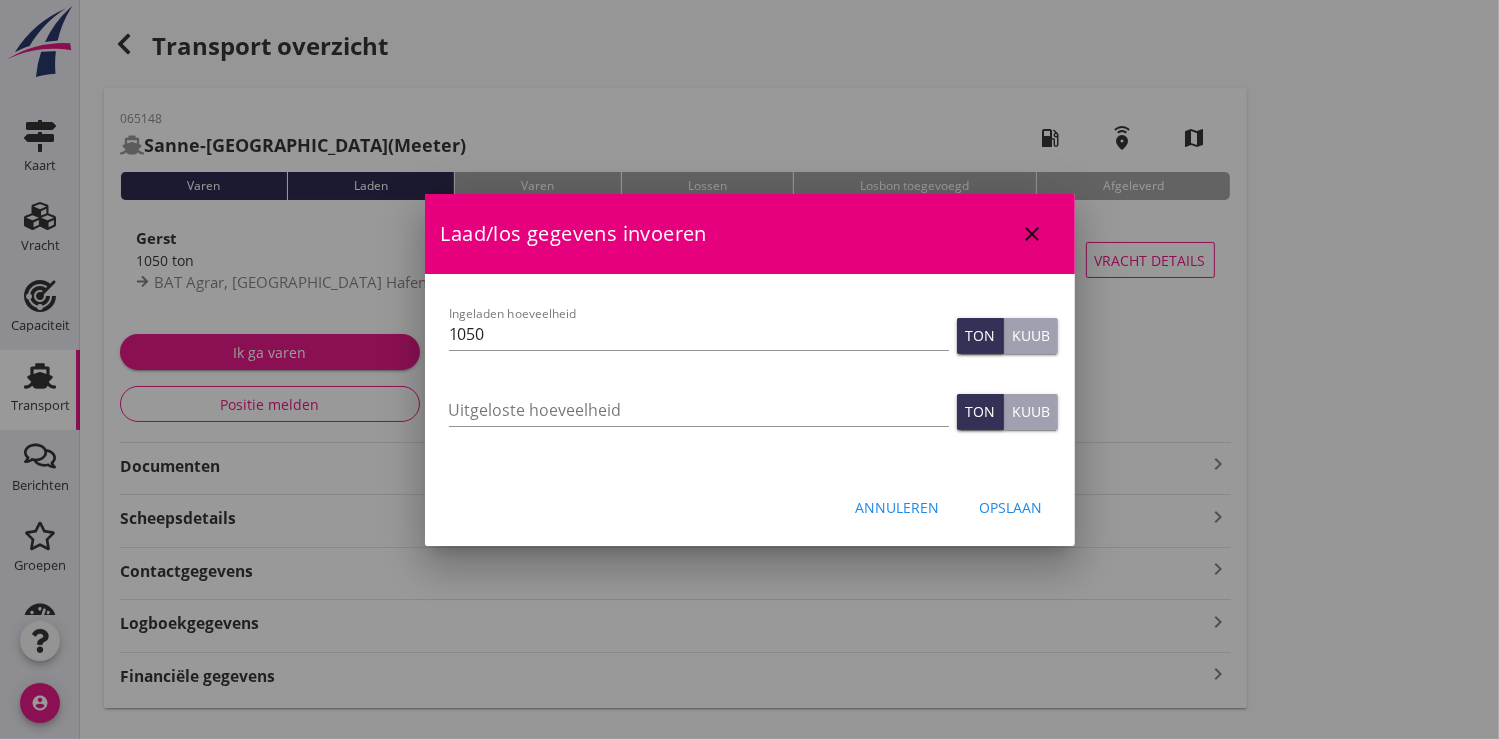 click on "Opslaan" at bounding box center (1011, 507) 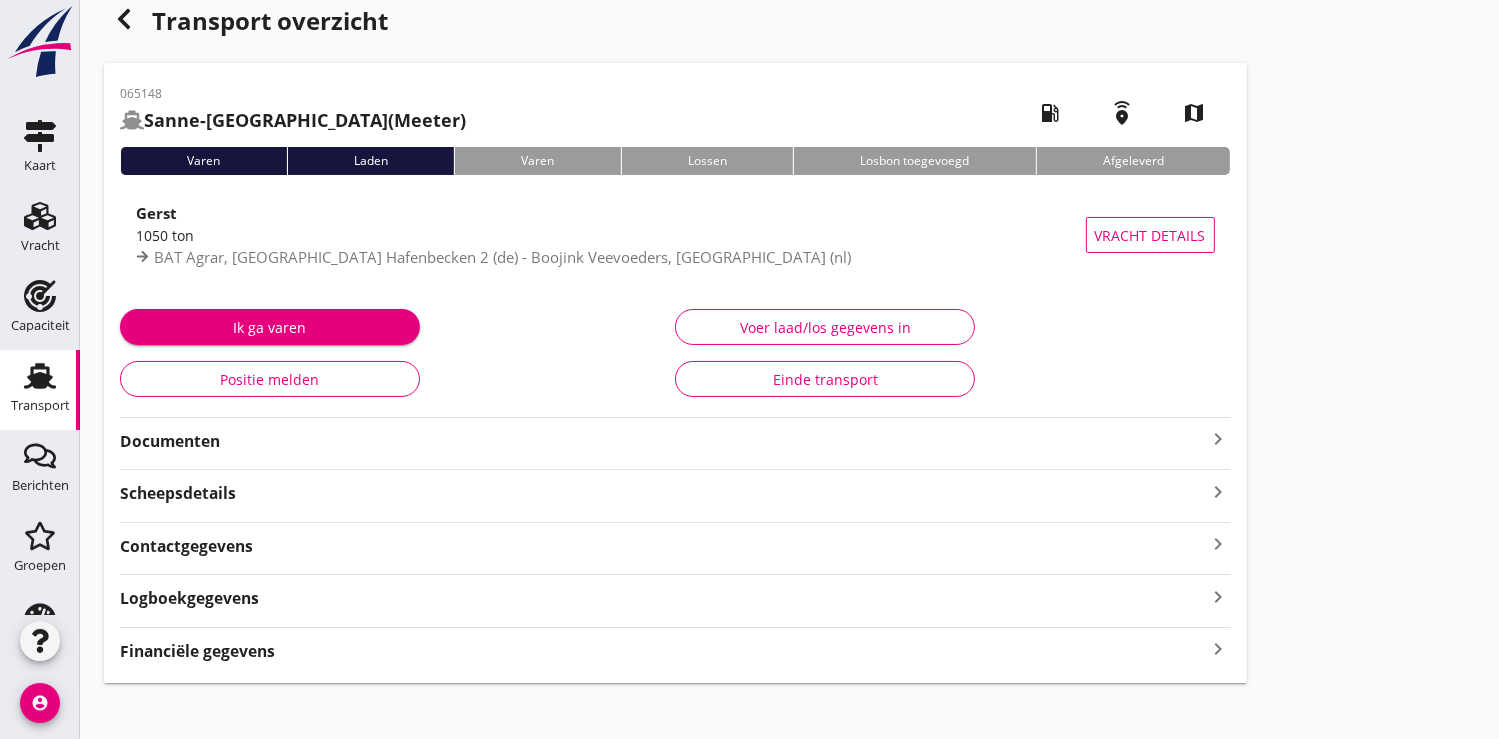 scroll, scrollTop: 39, scrollLeft: 0, axis: vertical 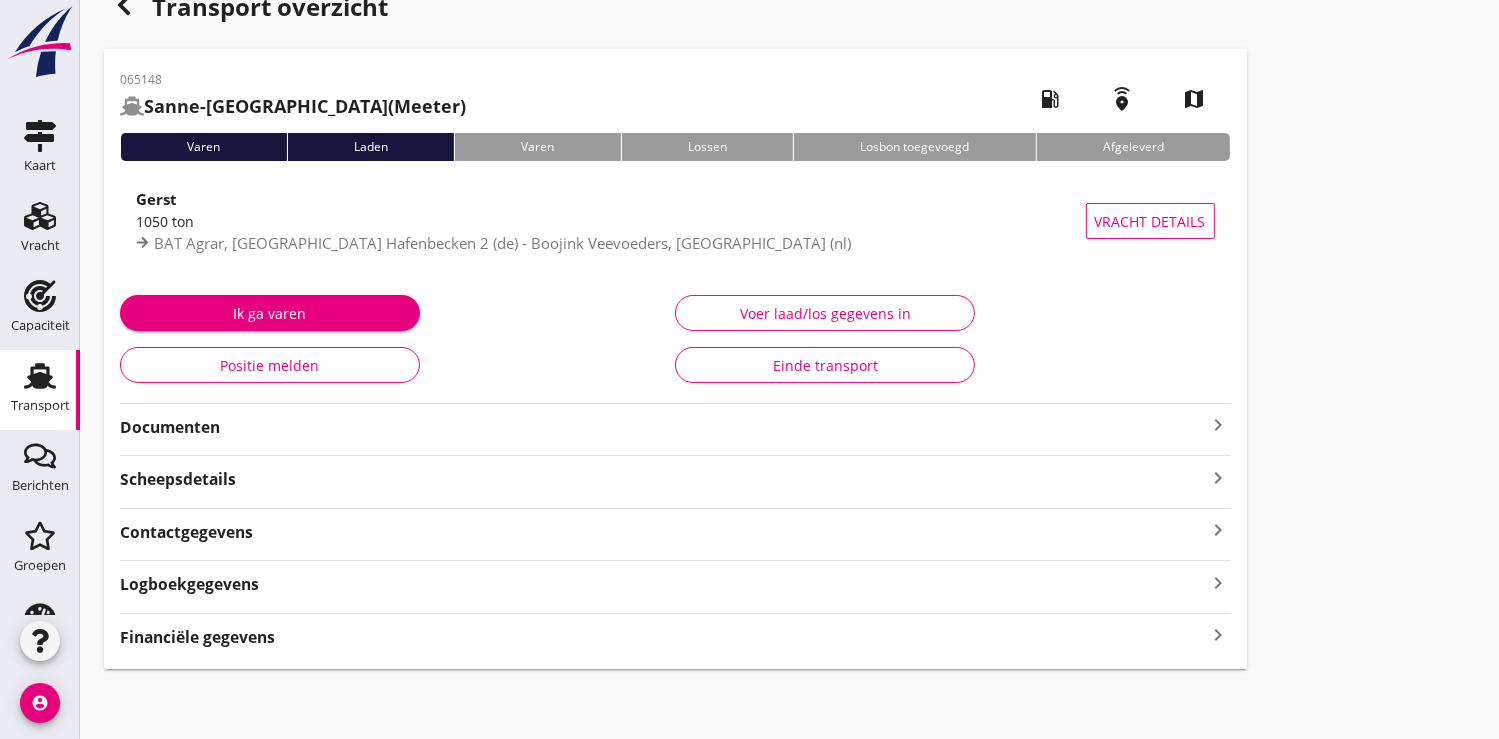click on "Financiële gegevens" at bounding box center (197, 637) 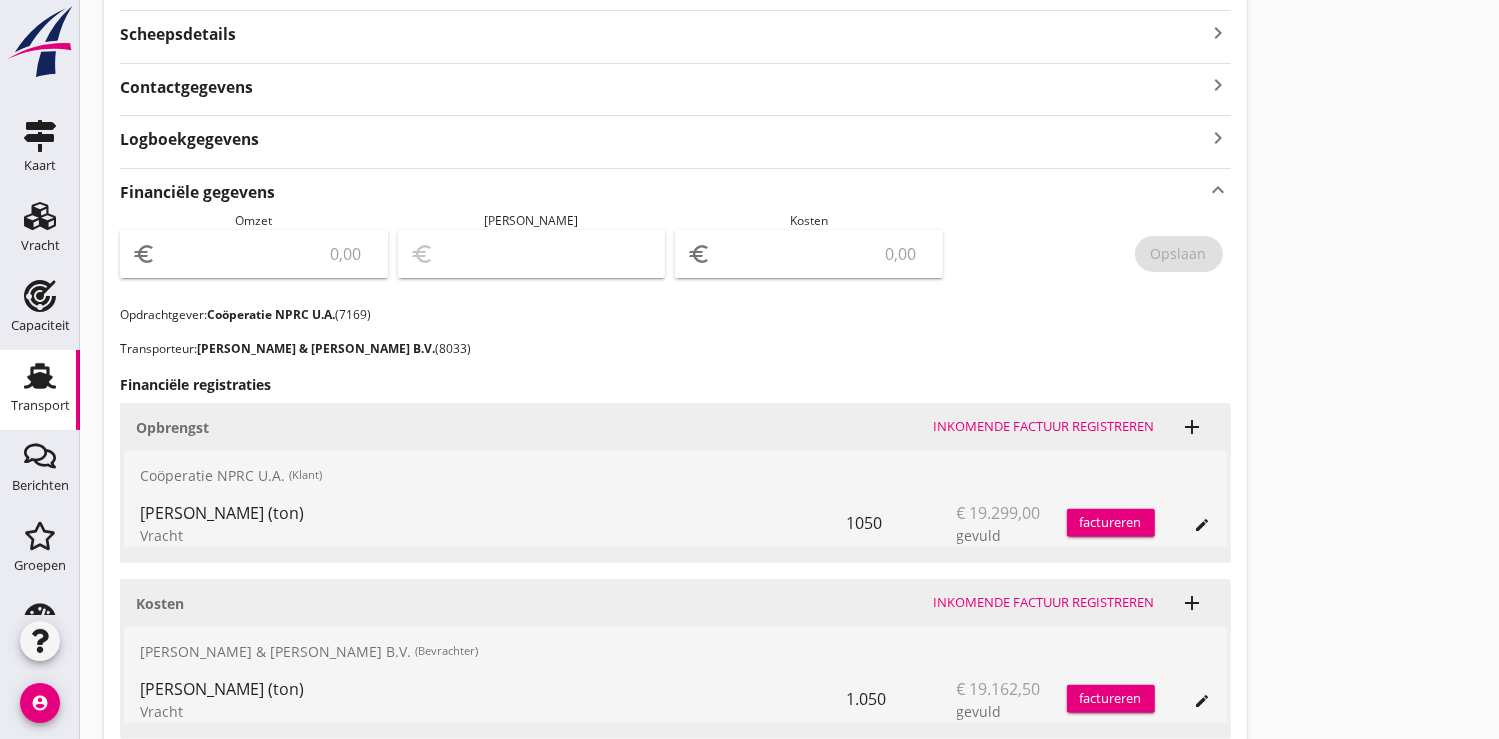 scroll, scrollTop: 595, scrollLeft: 0, axis: vertical 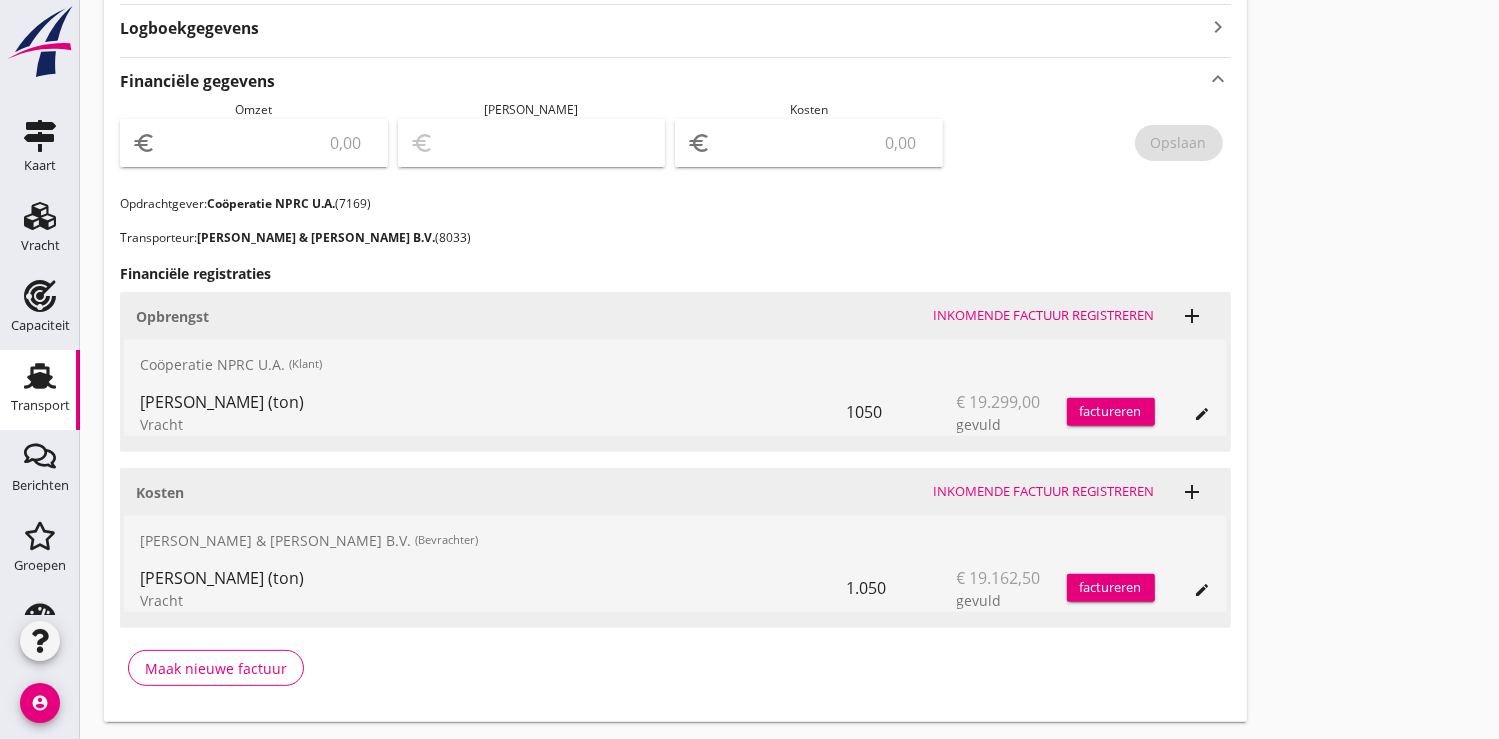 click on "factureren" at bounding box center [1111, 412] 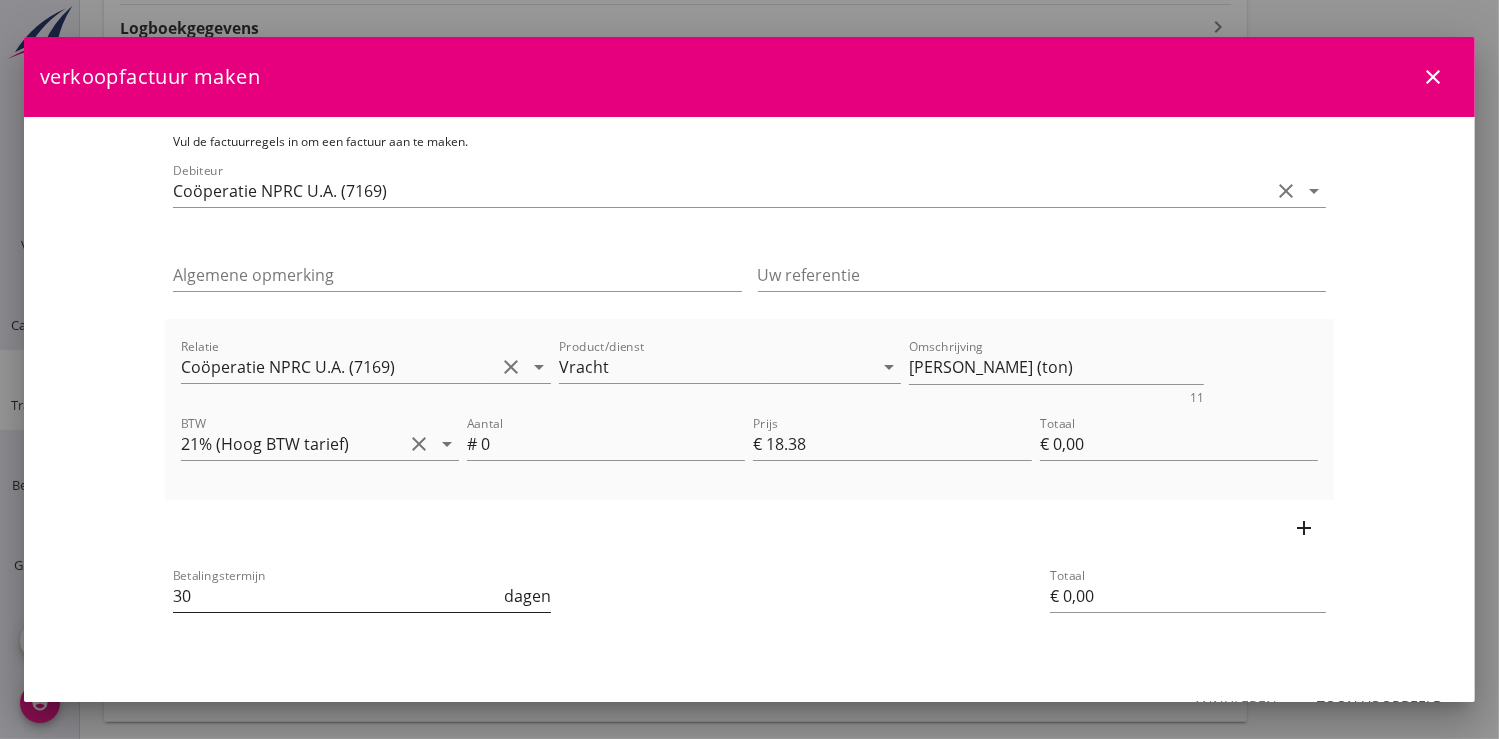 click on "30" at bounding box center [336, 596] 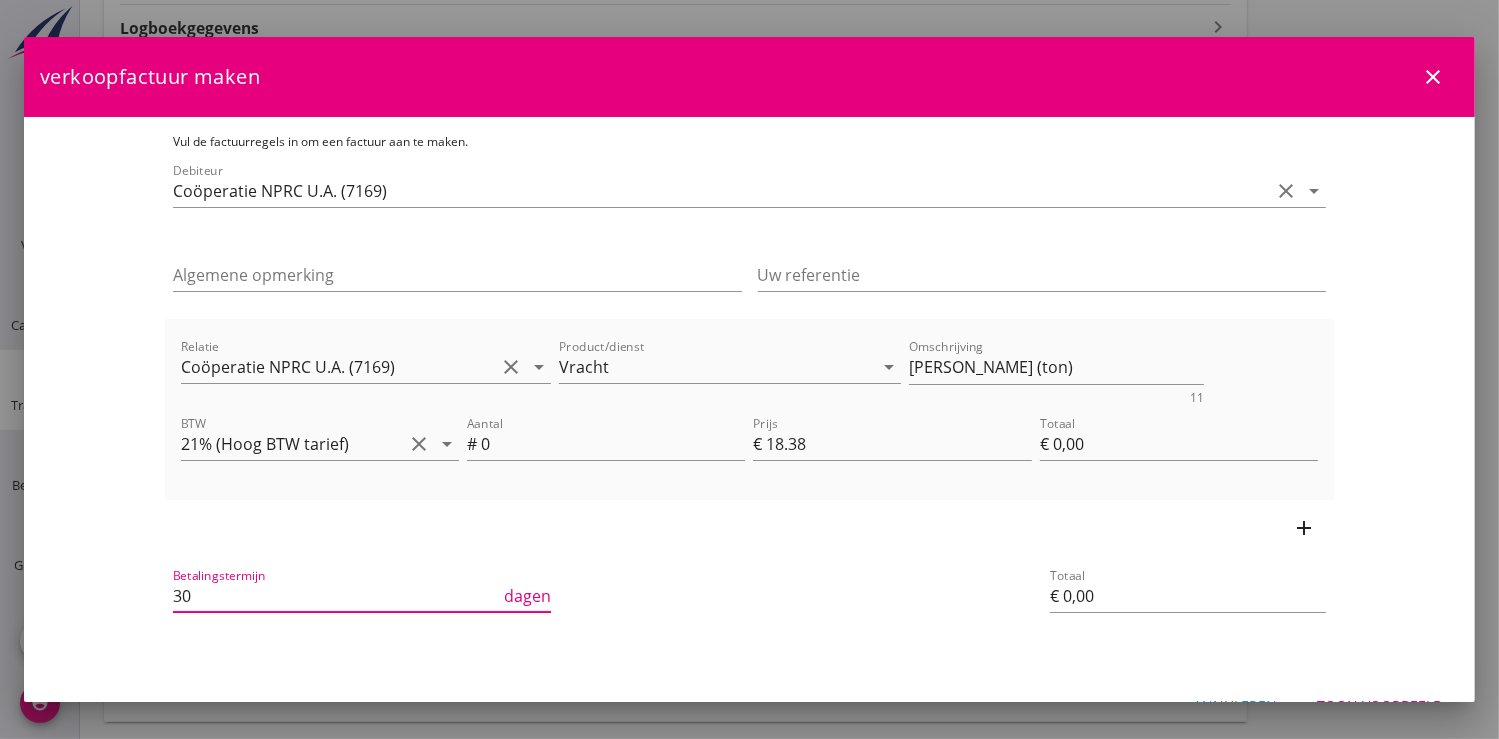 type on "3" 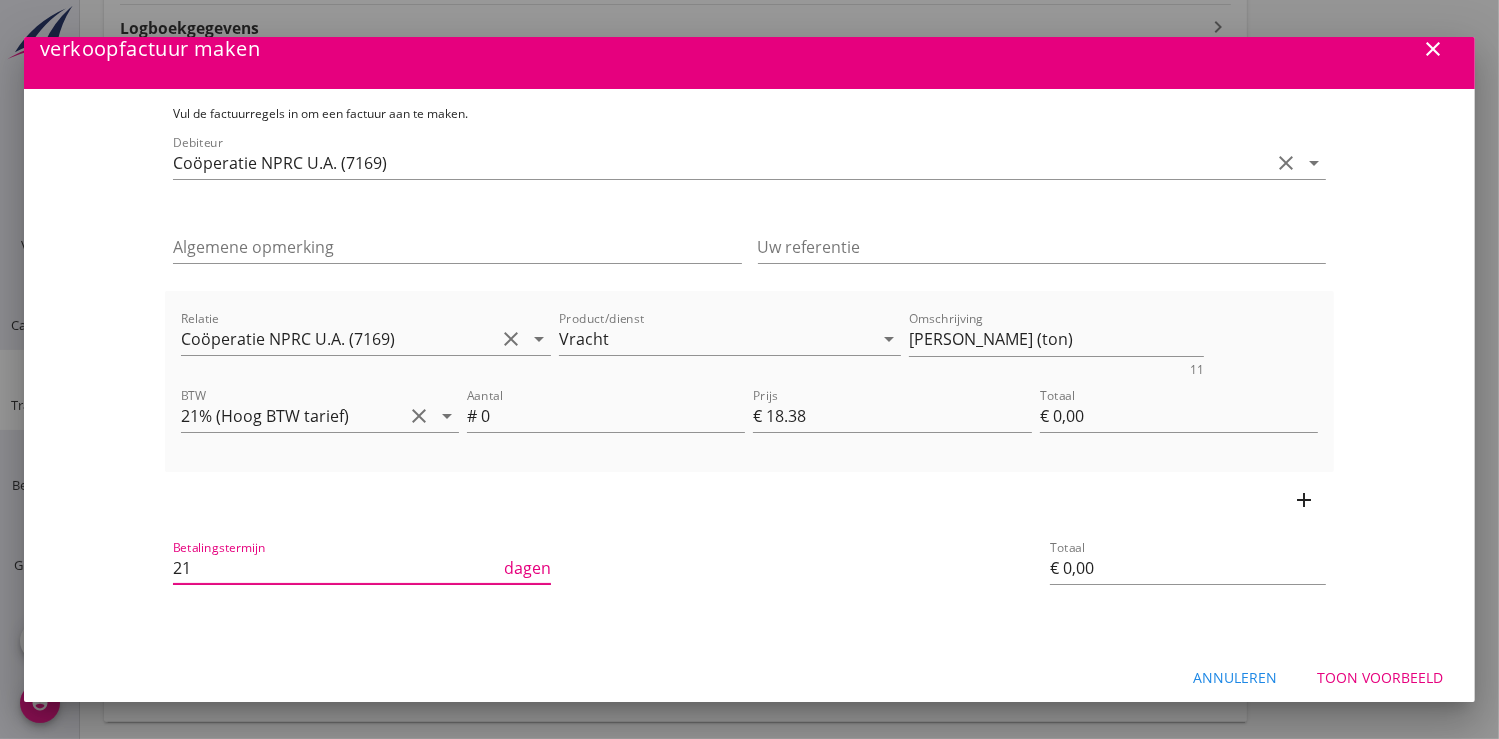 scroll, scrollTop: 42, scrollLeft: 0, axis: vertical 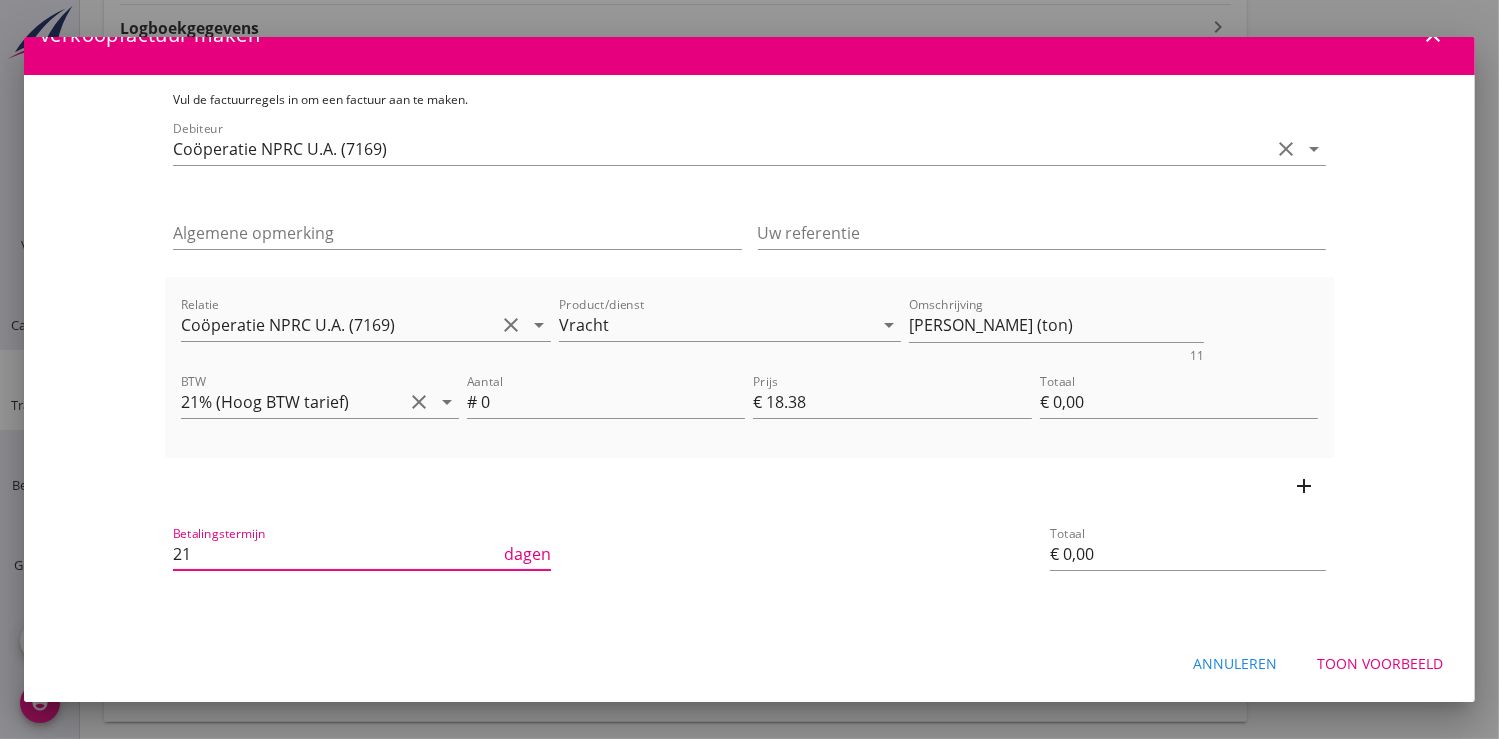 type on "21" 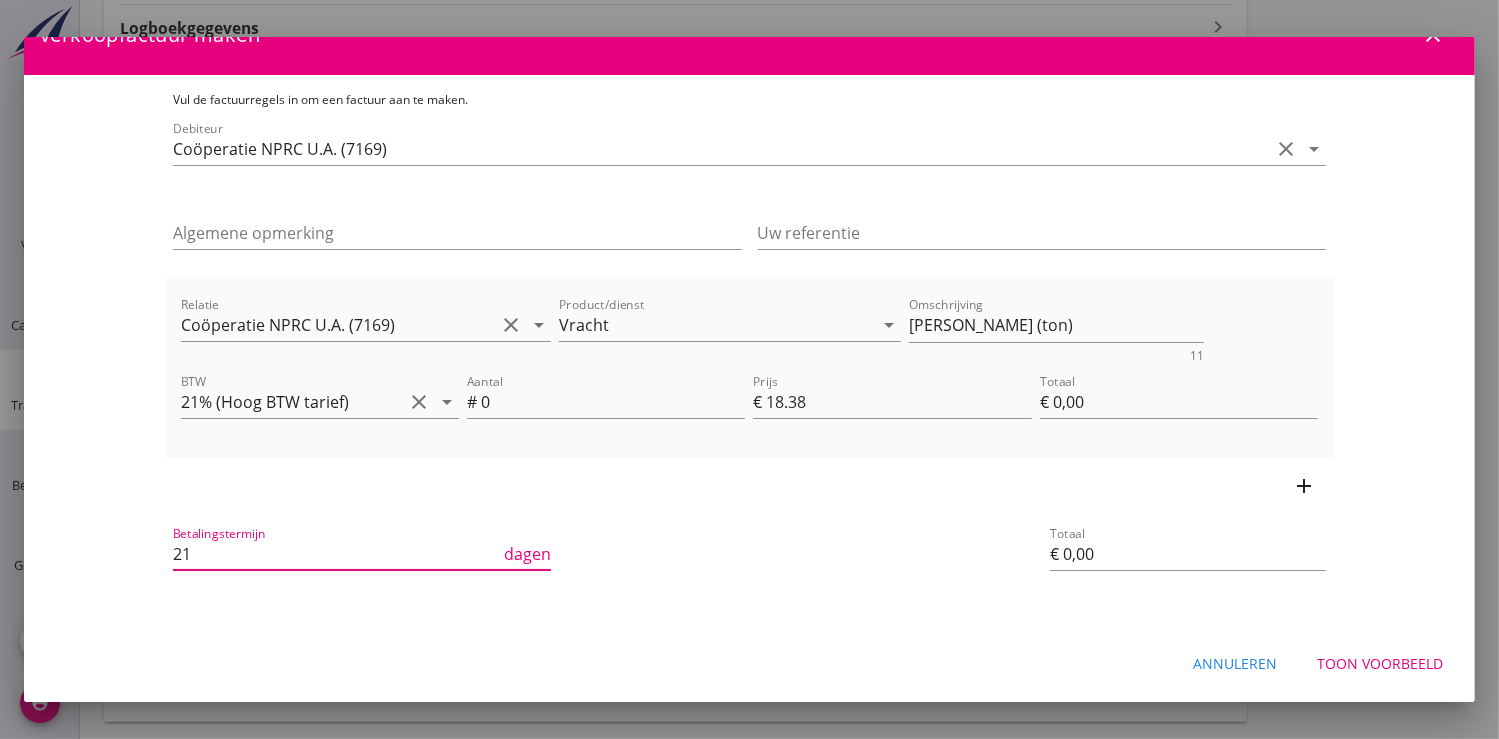 click on "Toon voorbeeld" at bounding box center (1380, 663) 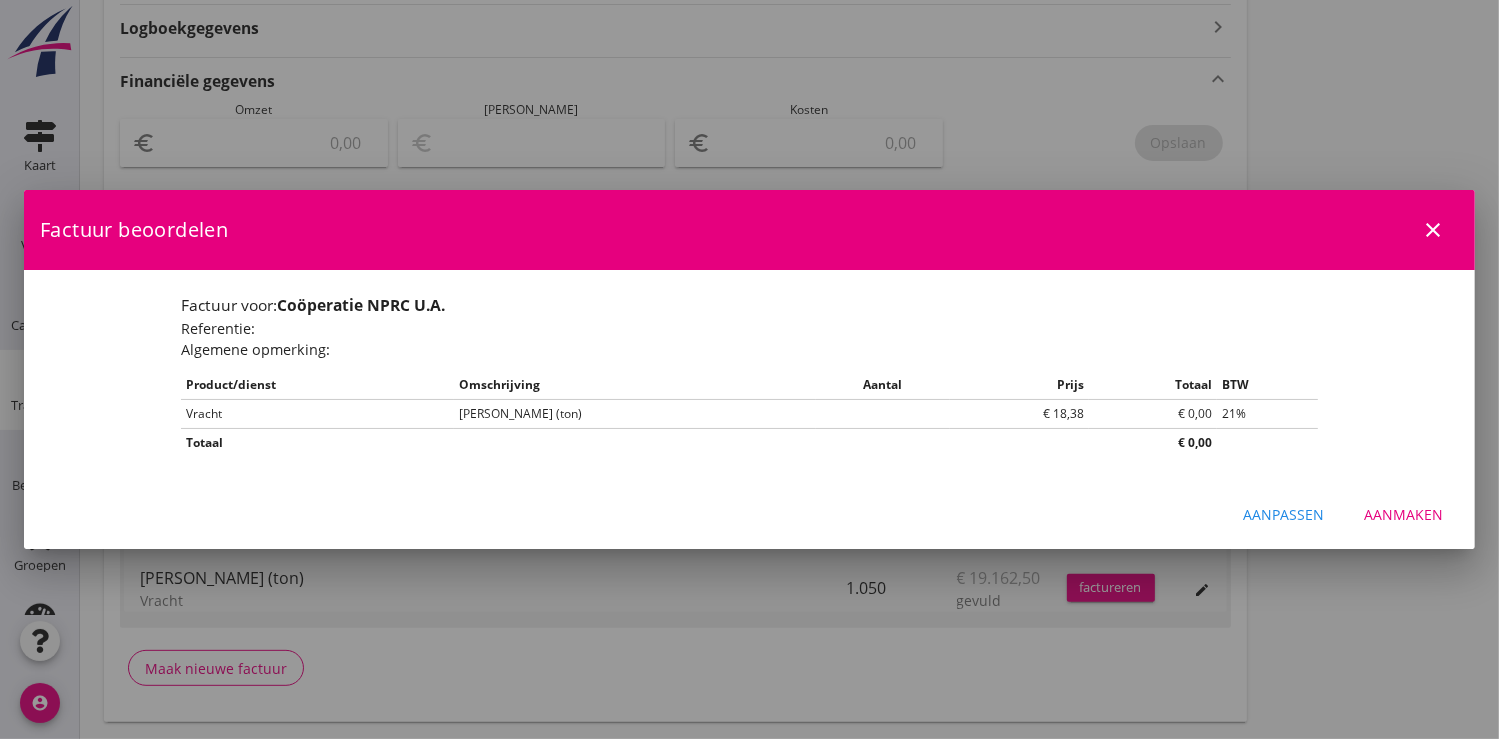 scroll, scrollTop: 0, scrollLeft: 0, axis: both 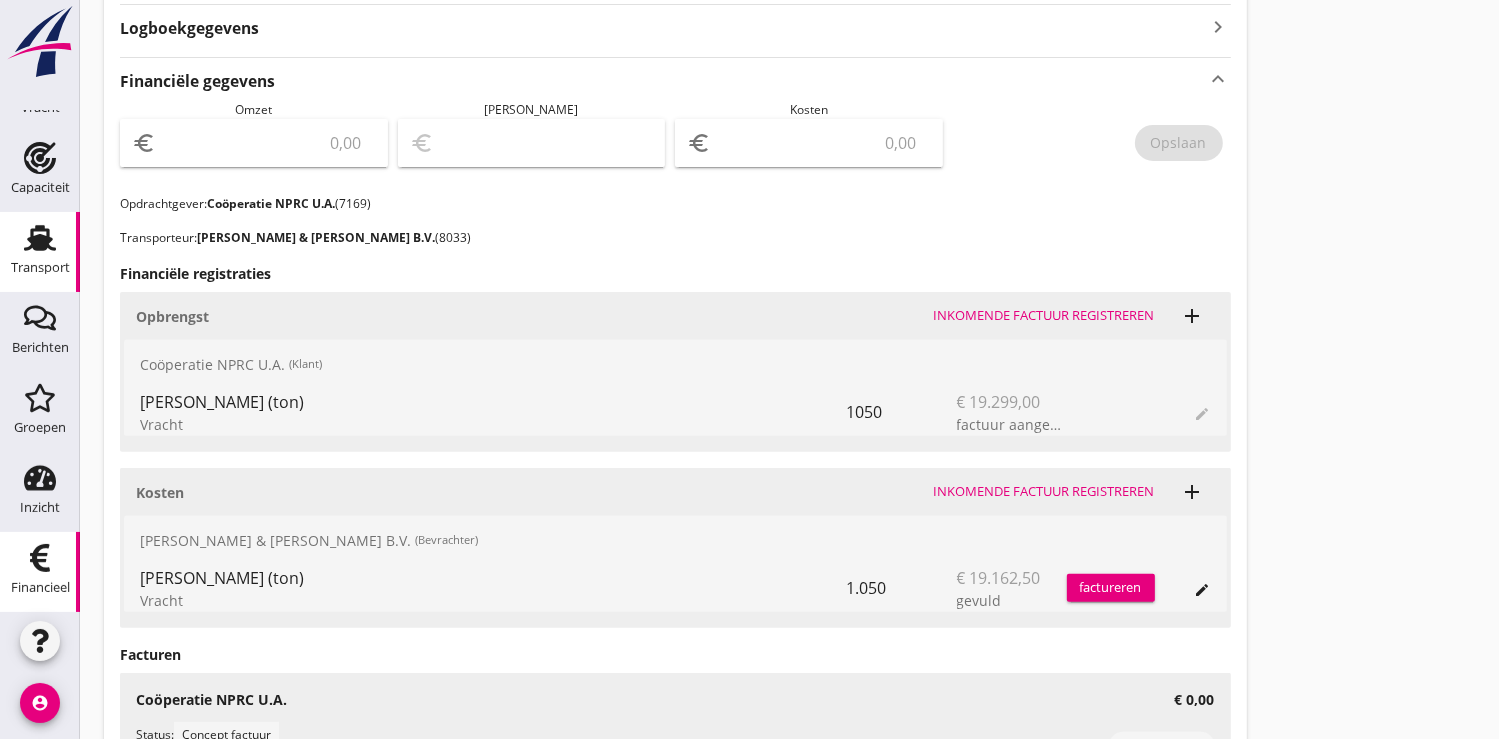 click 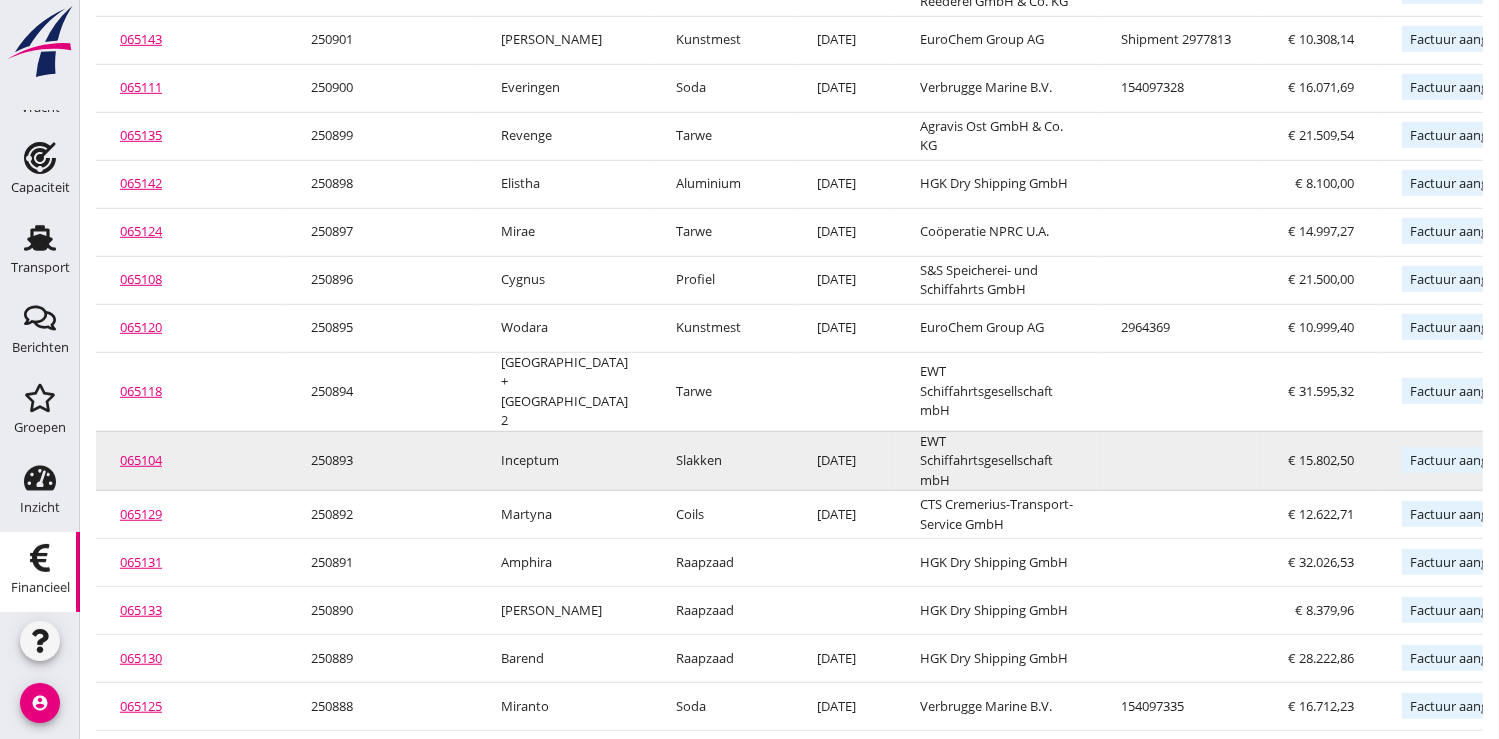 scroll, scrollTop: 1288, scrollLeft: 0, axis: vertical 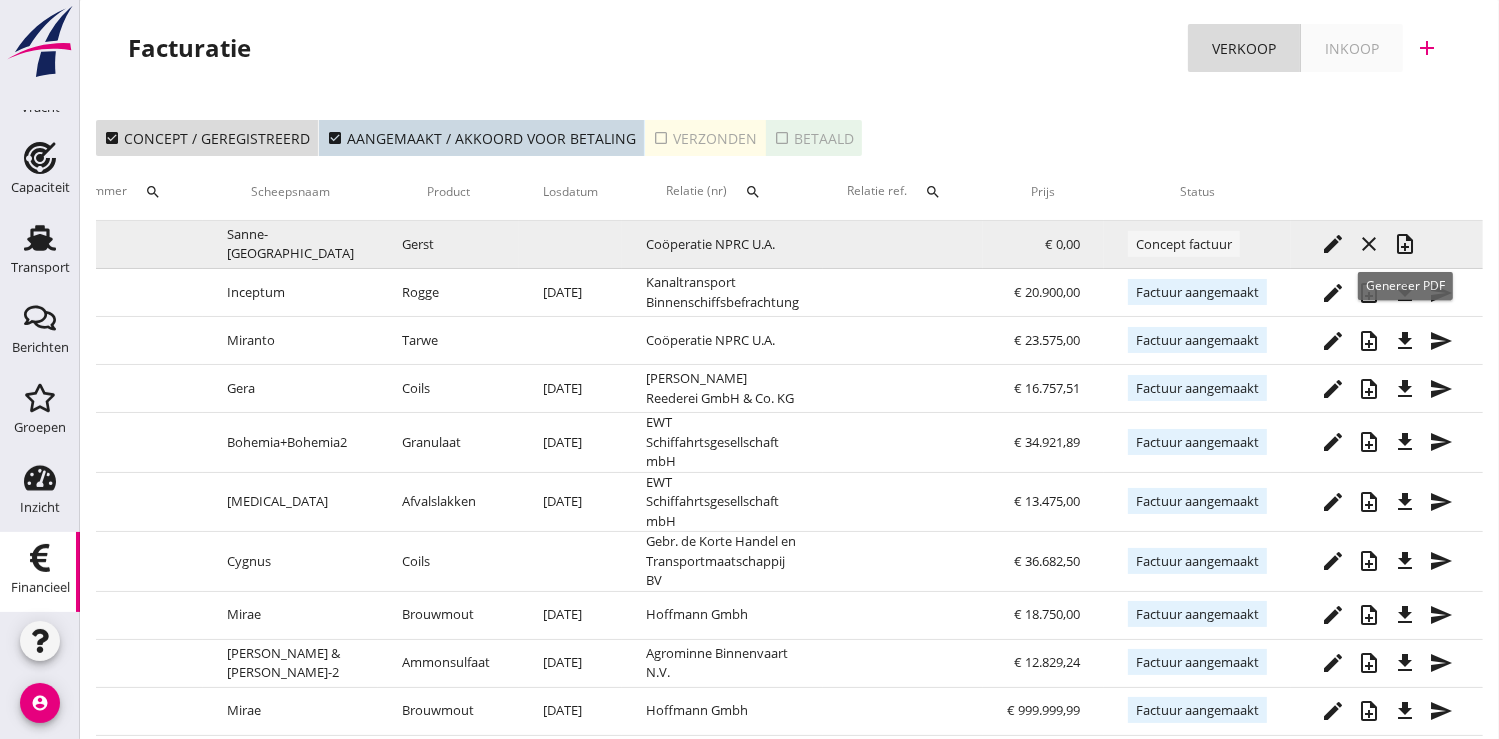 click on "note_add" at bounding box center (1405, 244) 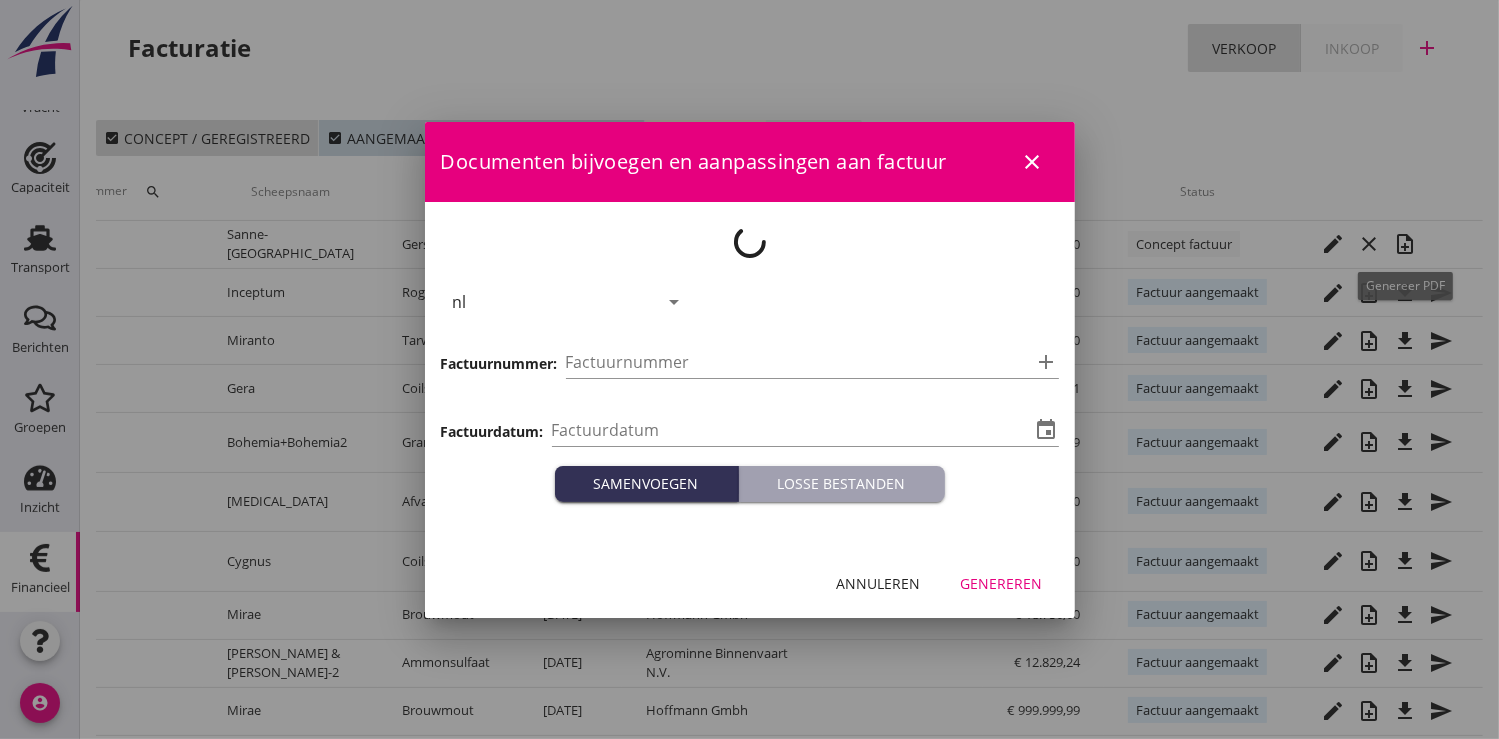 type on "2025-07-02" 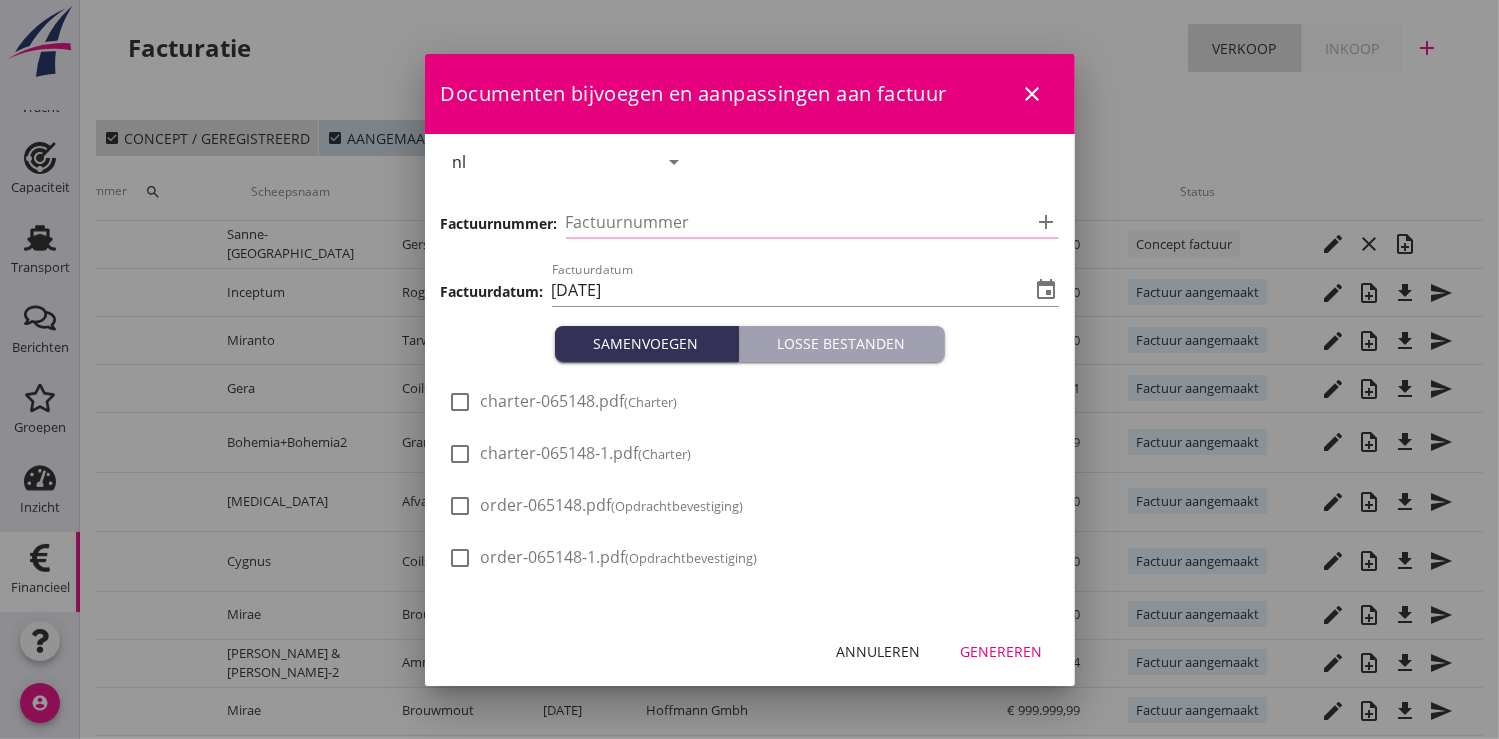 type on "250921" 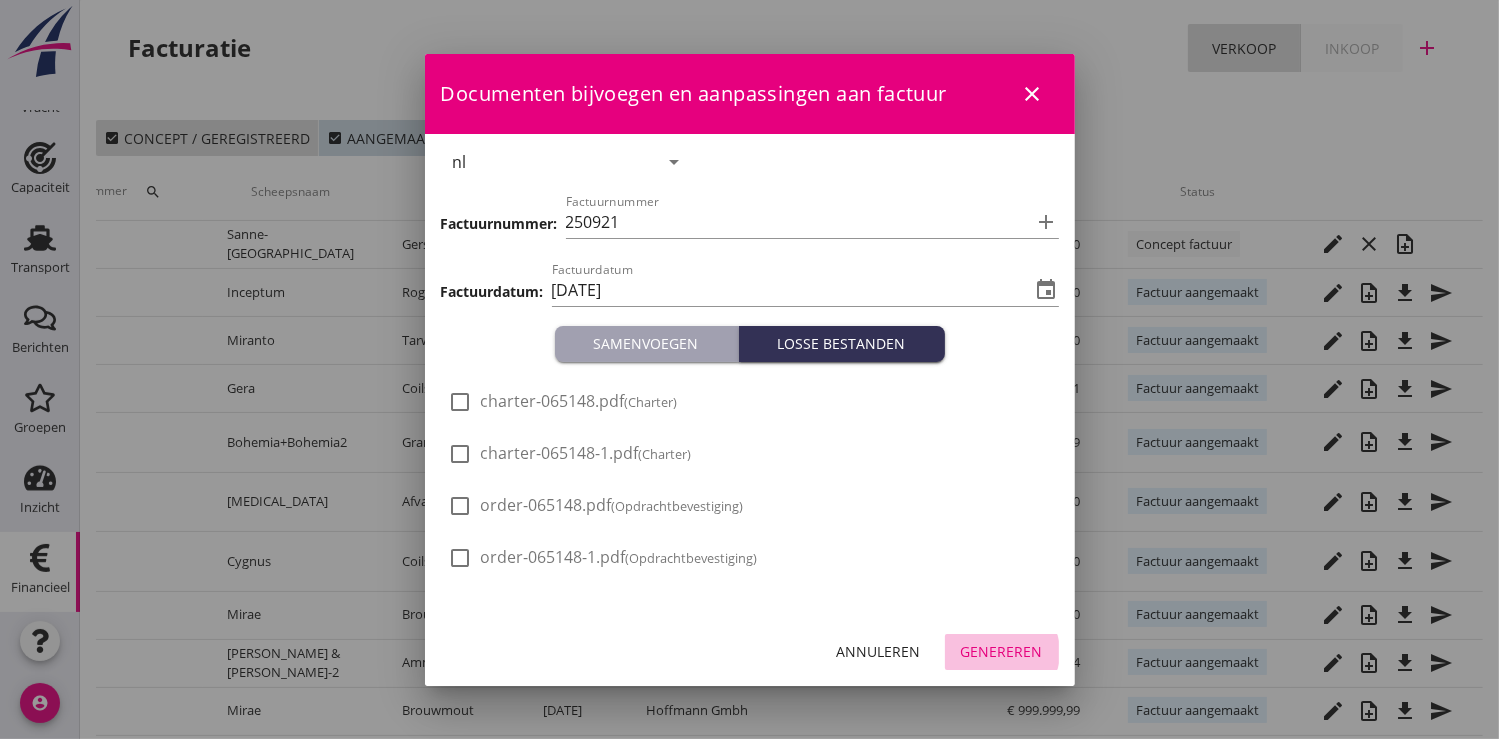click on "Genereren" at bounding box center [1002, 651] 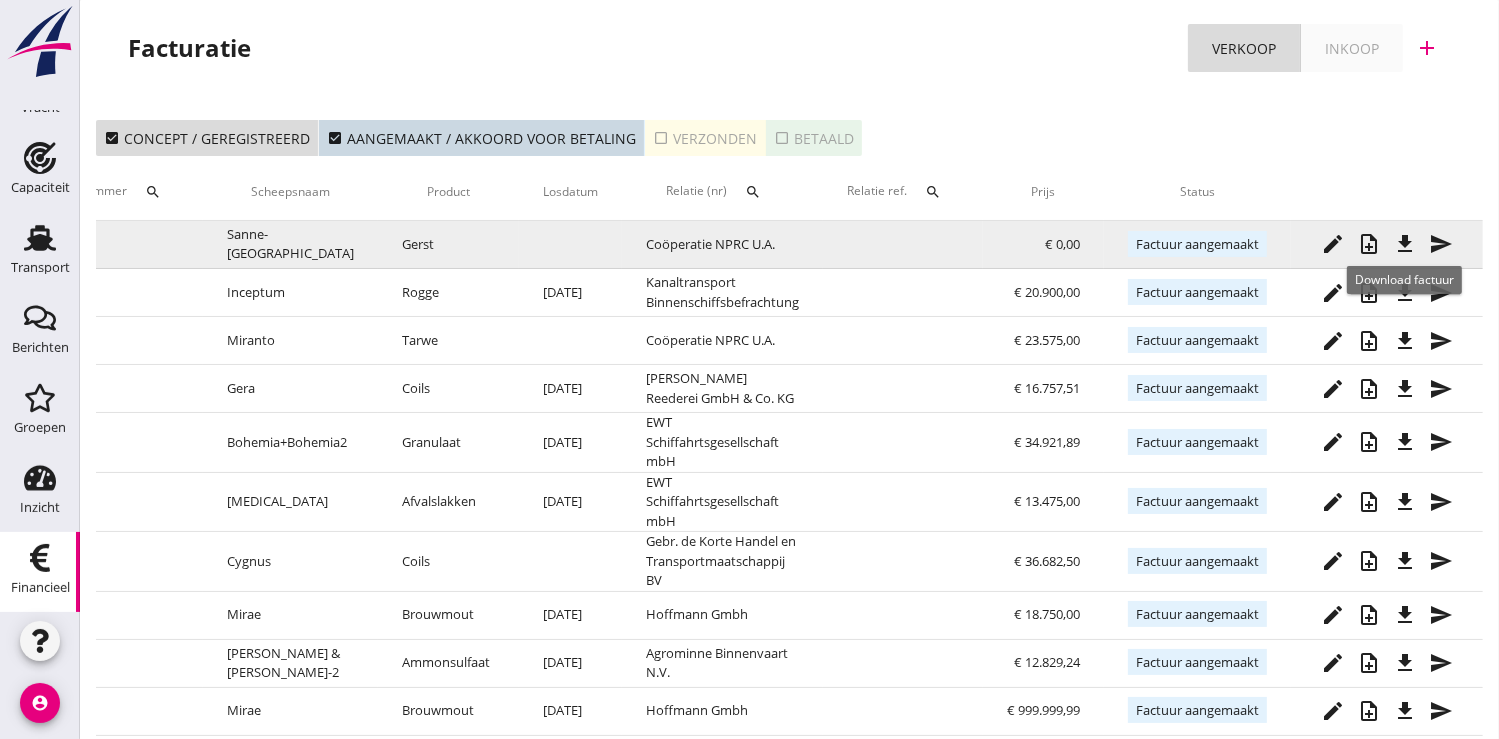 click on "file_download" at bounding box center [1405, 244] 